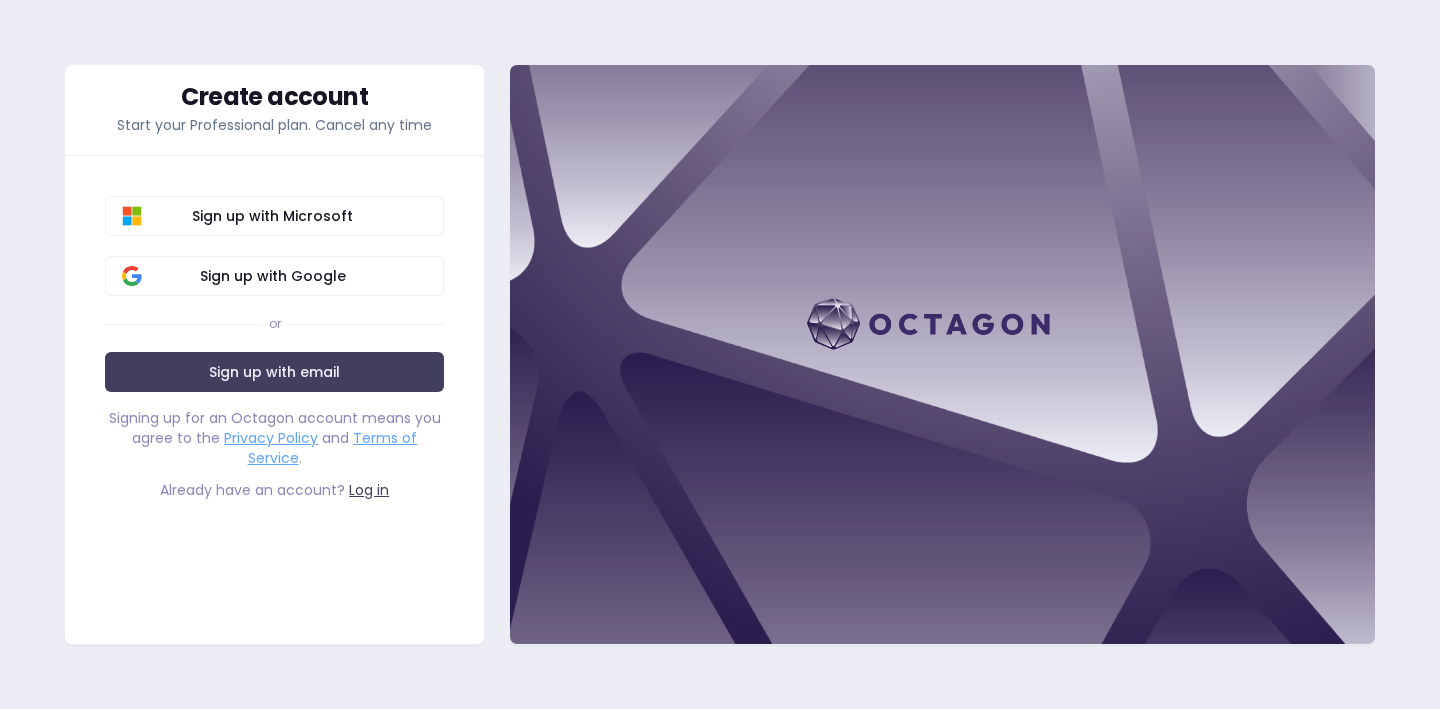 scroll, scrollTop: 0, scrollLeft: 0, axis: both 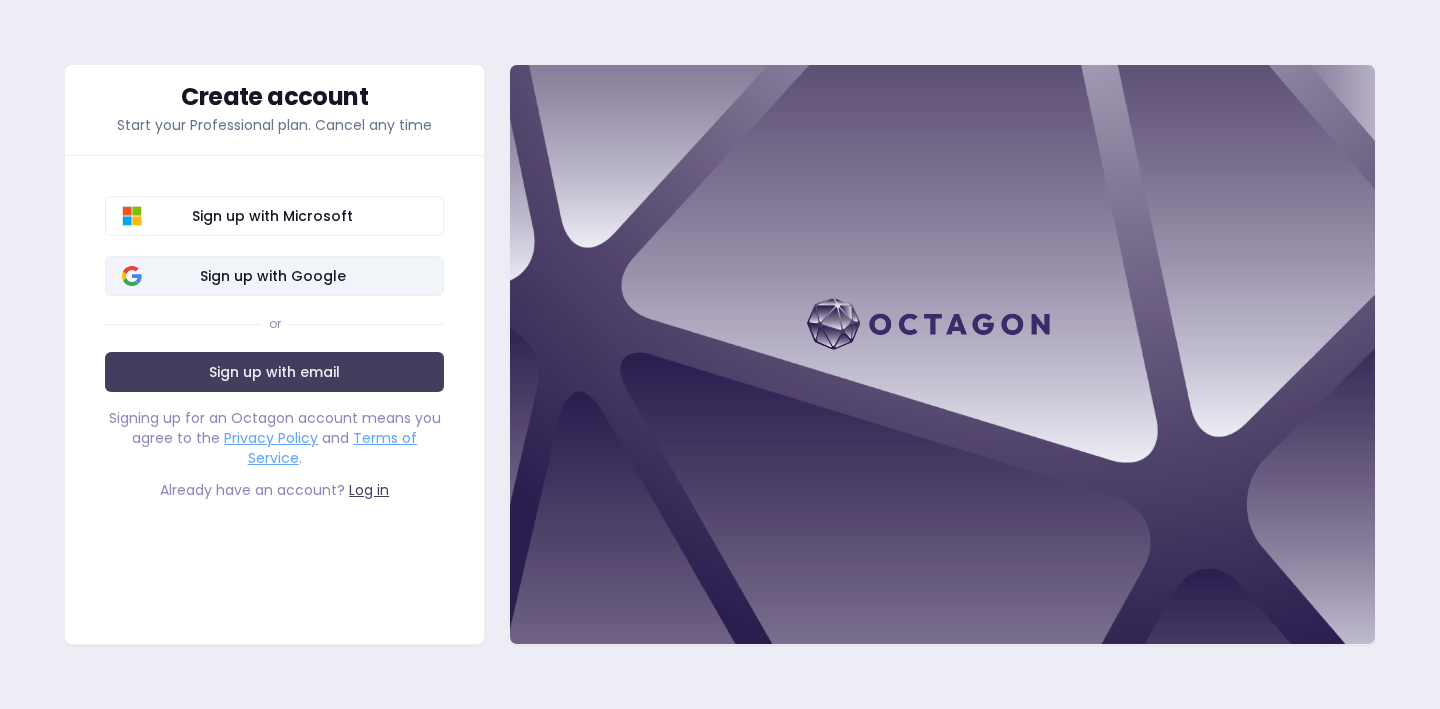 click on "Sign up with Google" at bounding box center (272, 276) 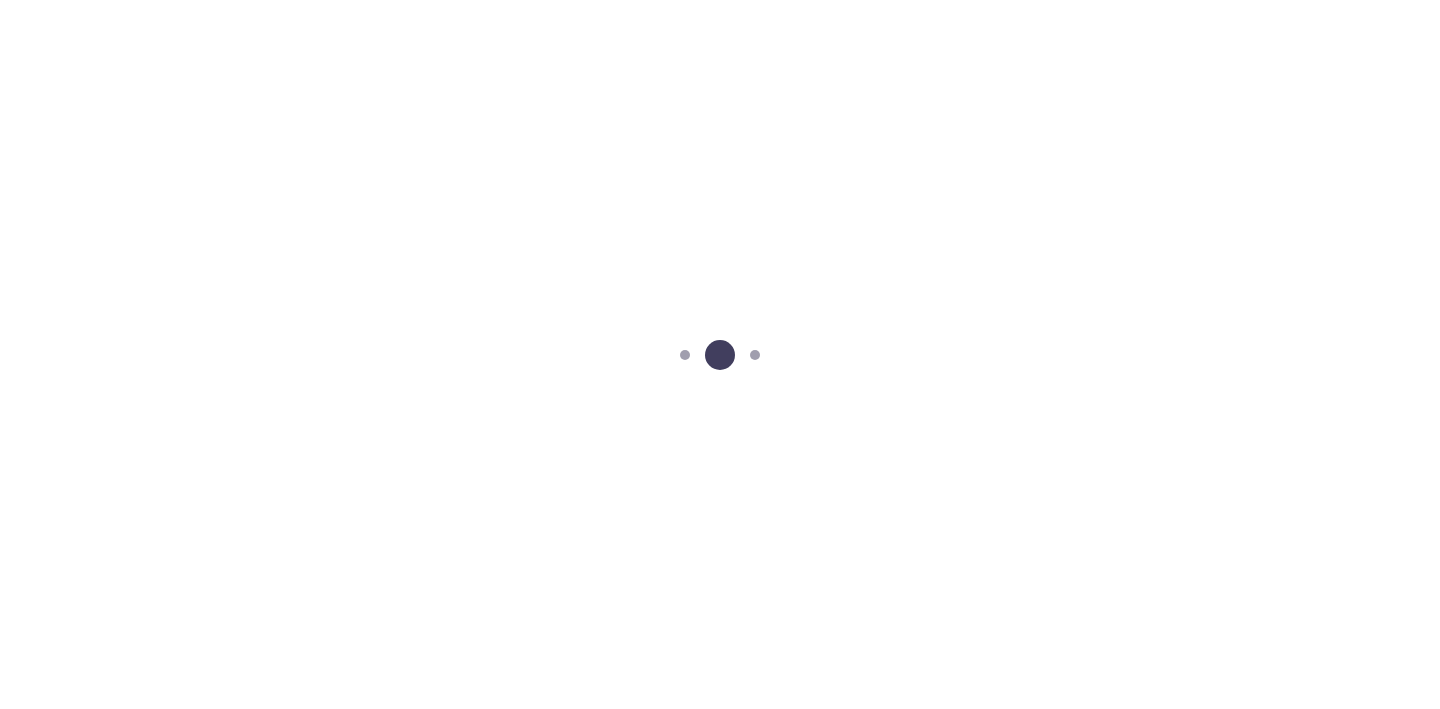scroll, scrollTop: 0, scrollLeft: 0, axis: both 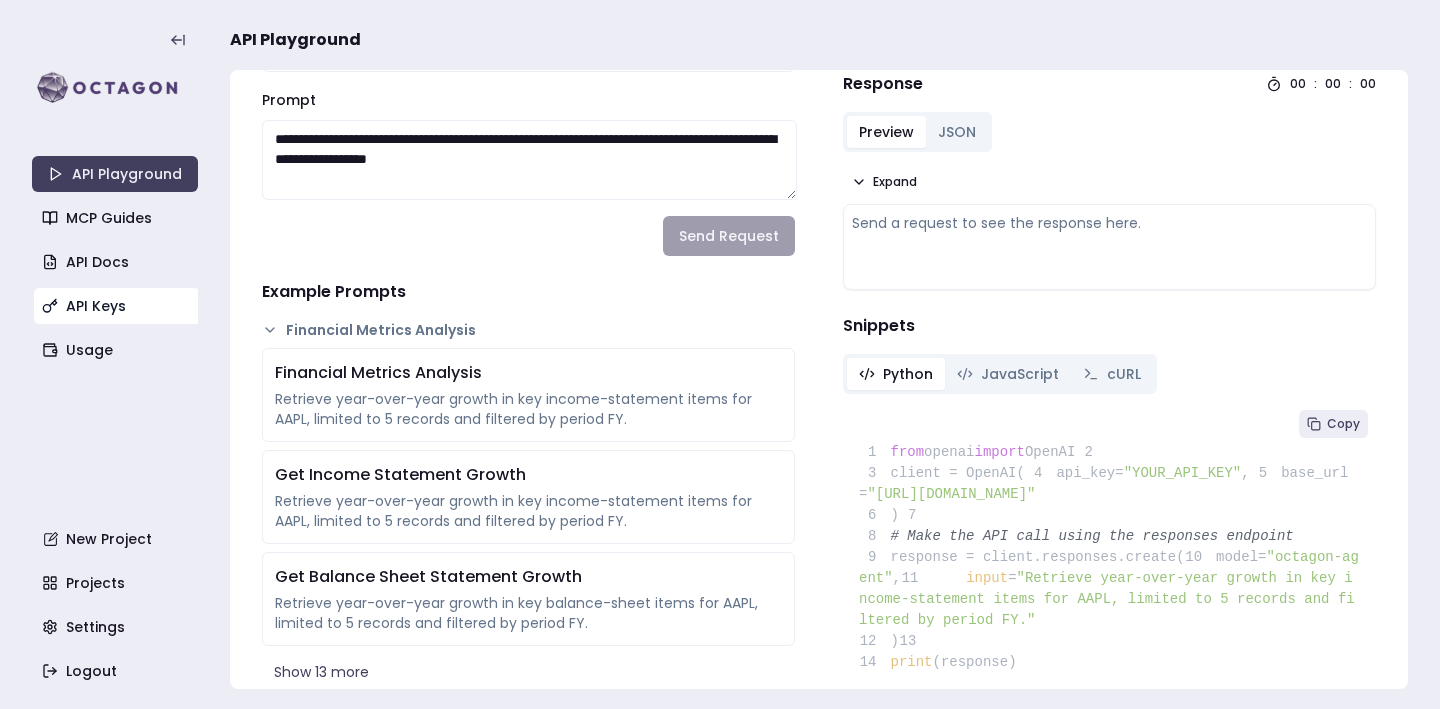 click on "API Keys" at bounding box center (117, 306) 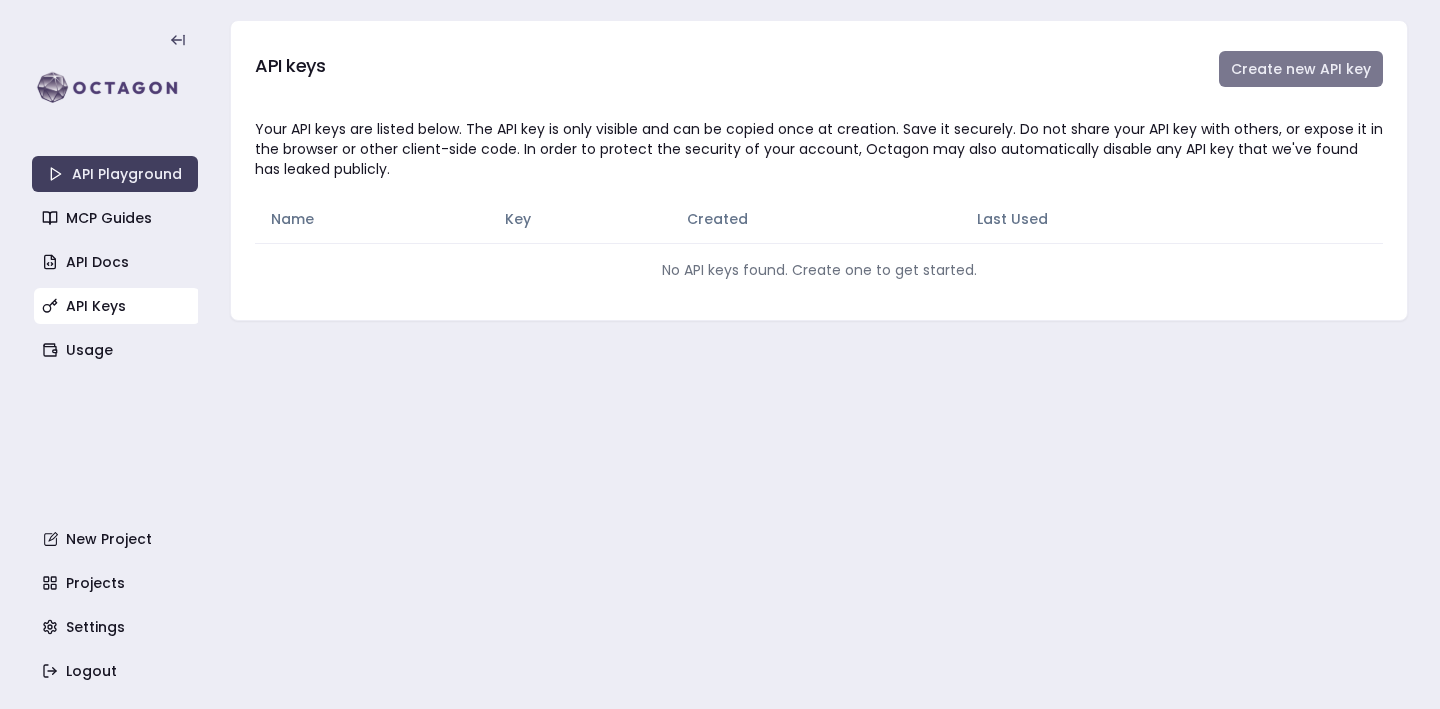 click on "Create new API key" at bounding box center [1301, 69] 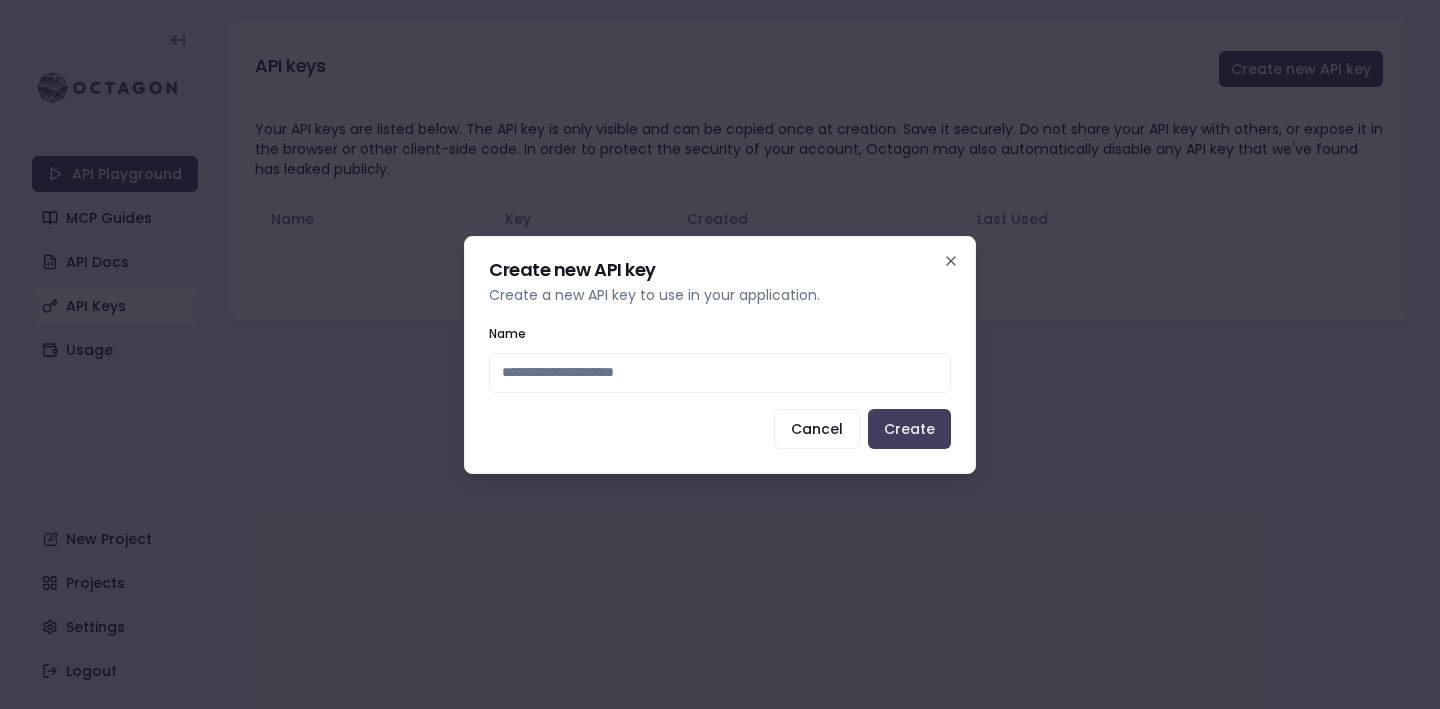 click on "Name" at bounding box center (720, 373) 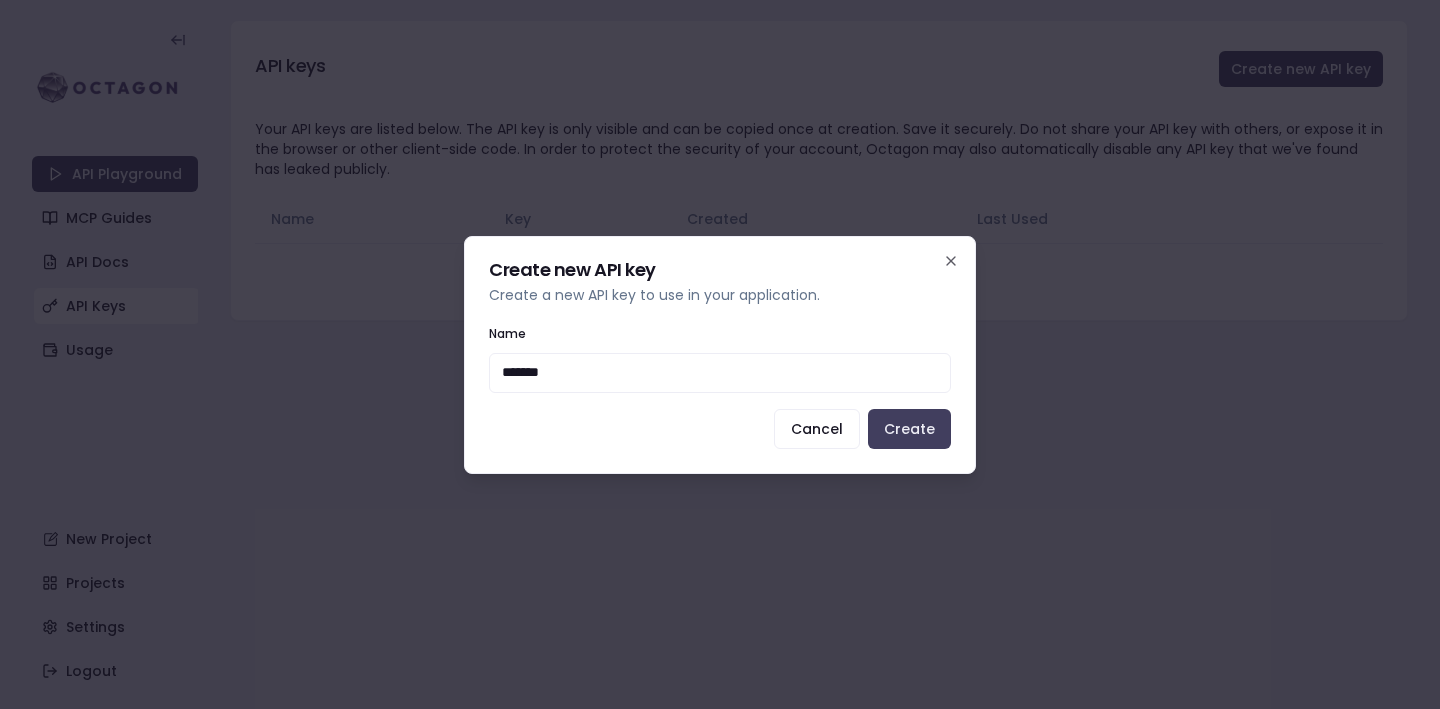 type on "********" 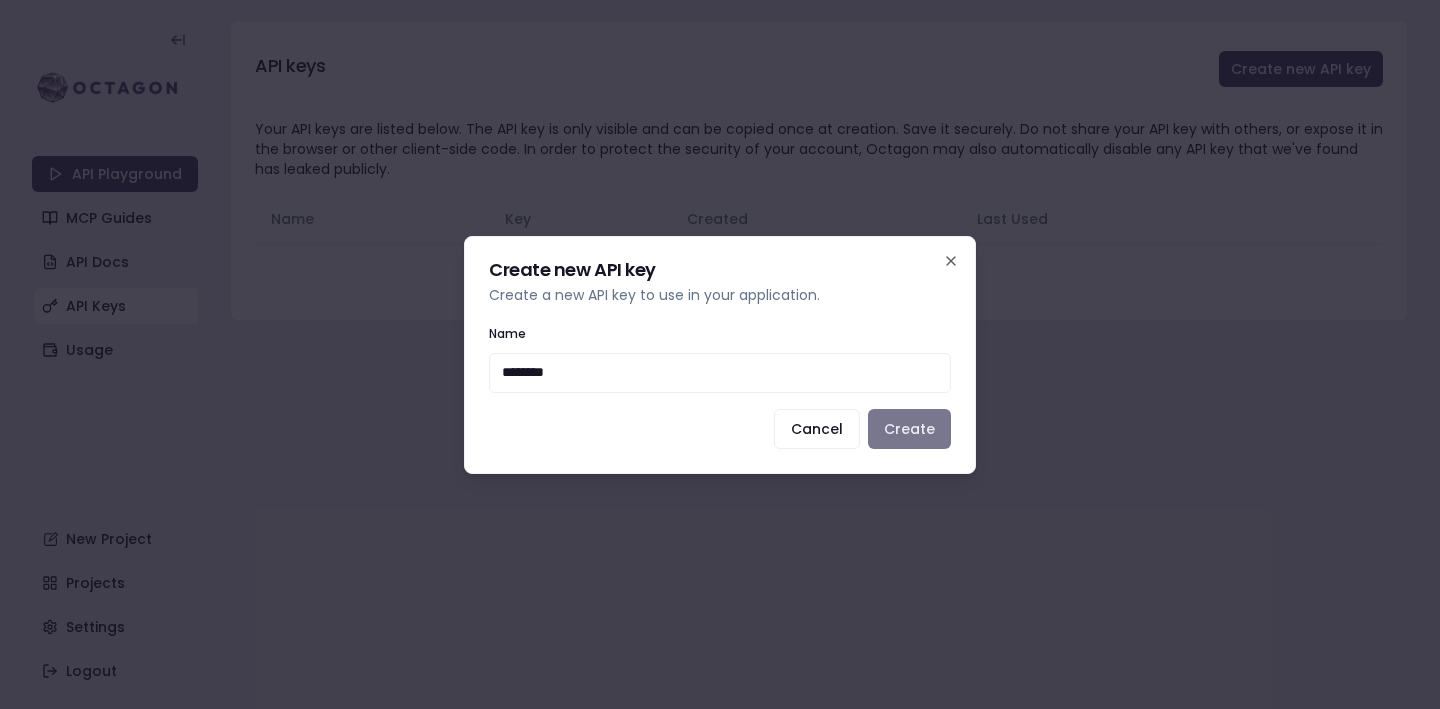 click on "Create" at bounding box center [909, 429] 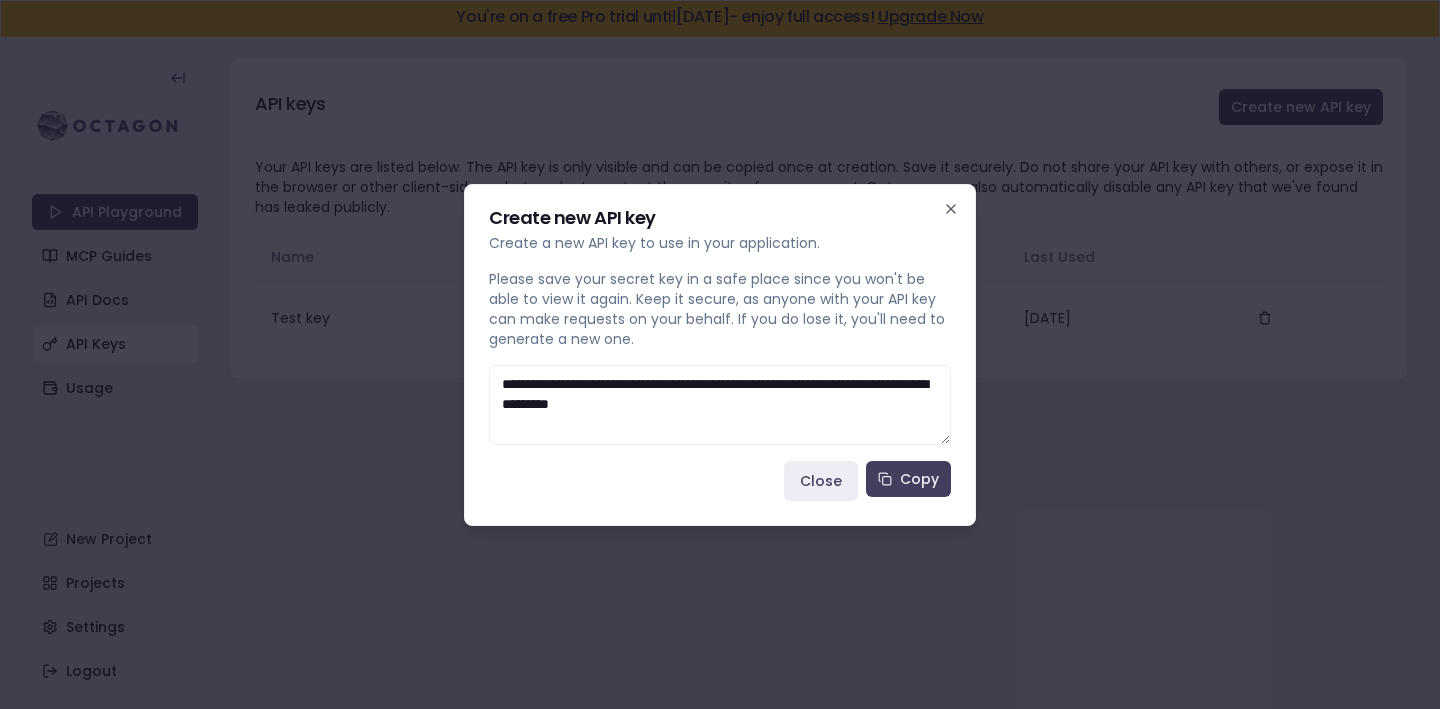 click on "**********" at bounding box center [720, 405] 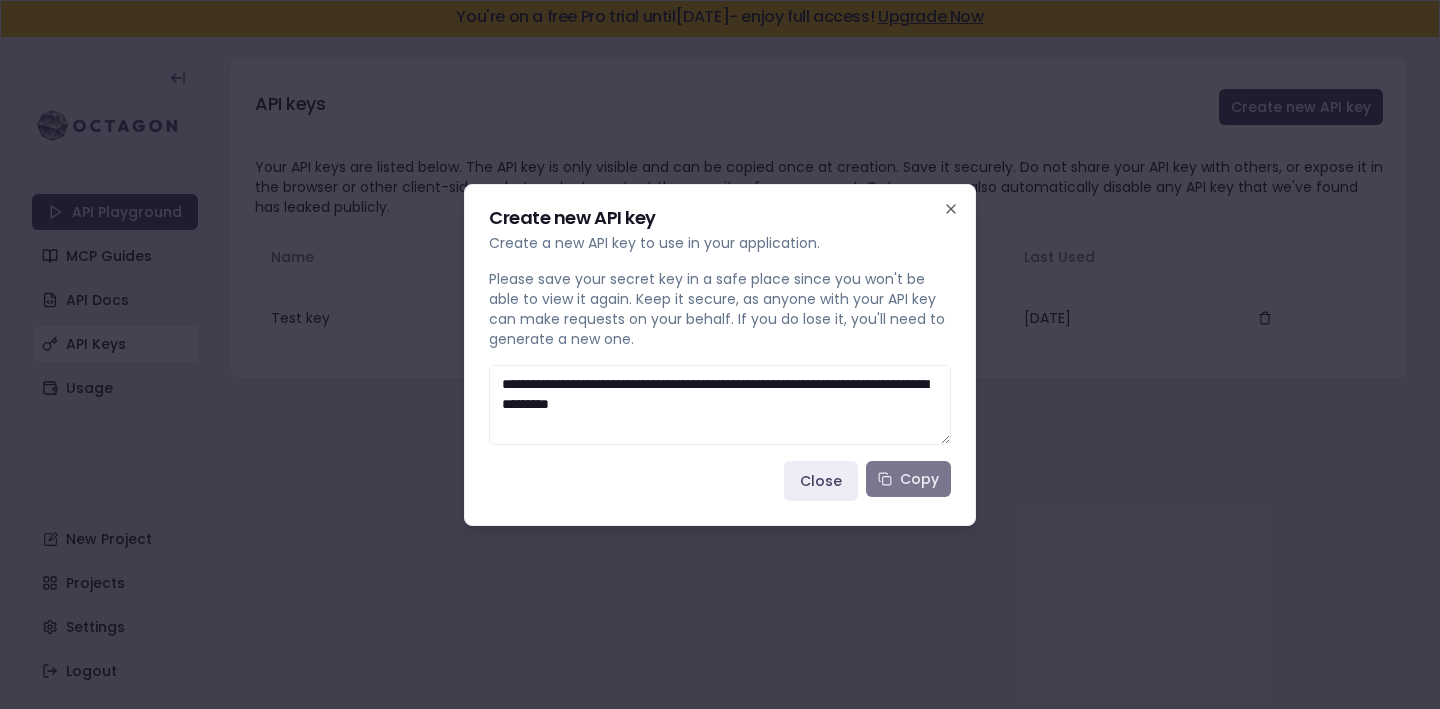 click on "Copy" at bounding box center [908, 479] 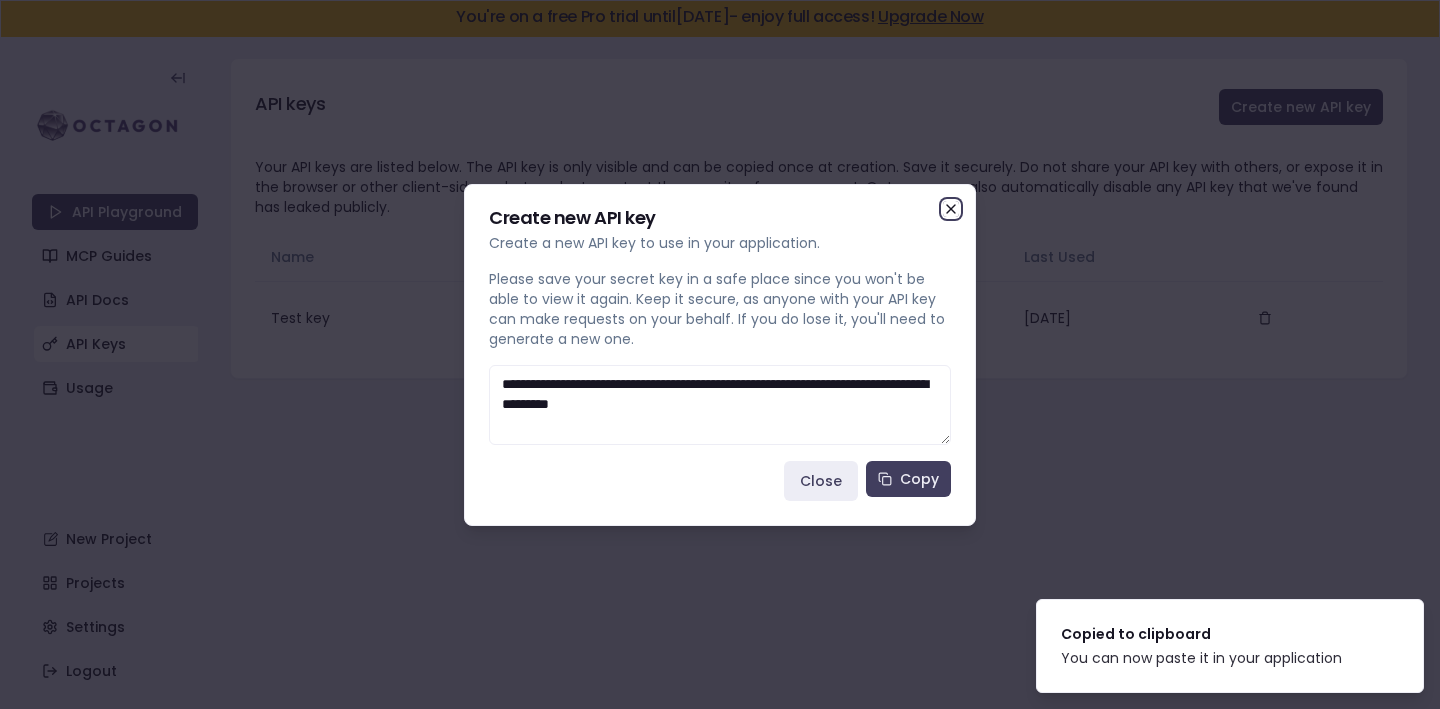 click 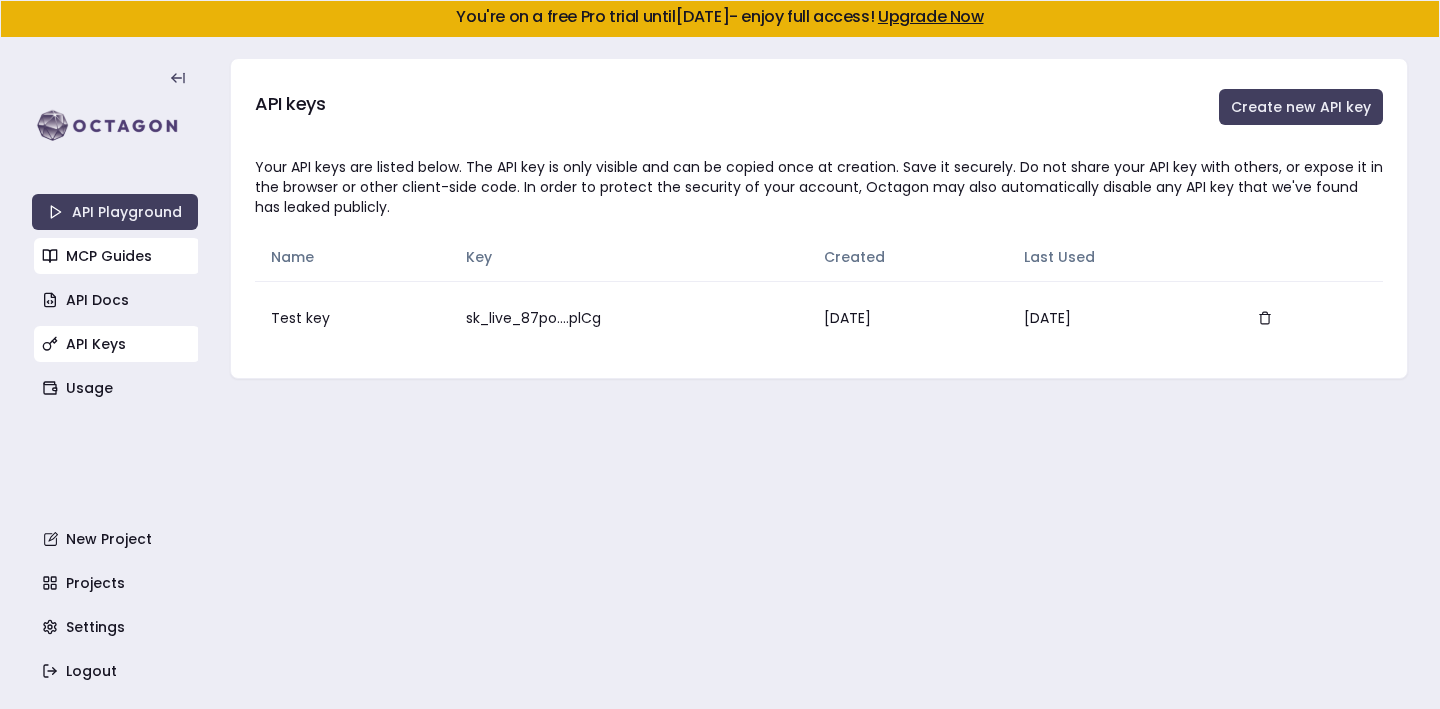 click on "MCP Guides" at bounding box center (117, 256) 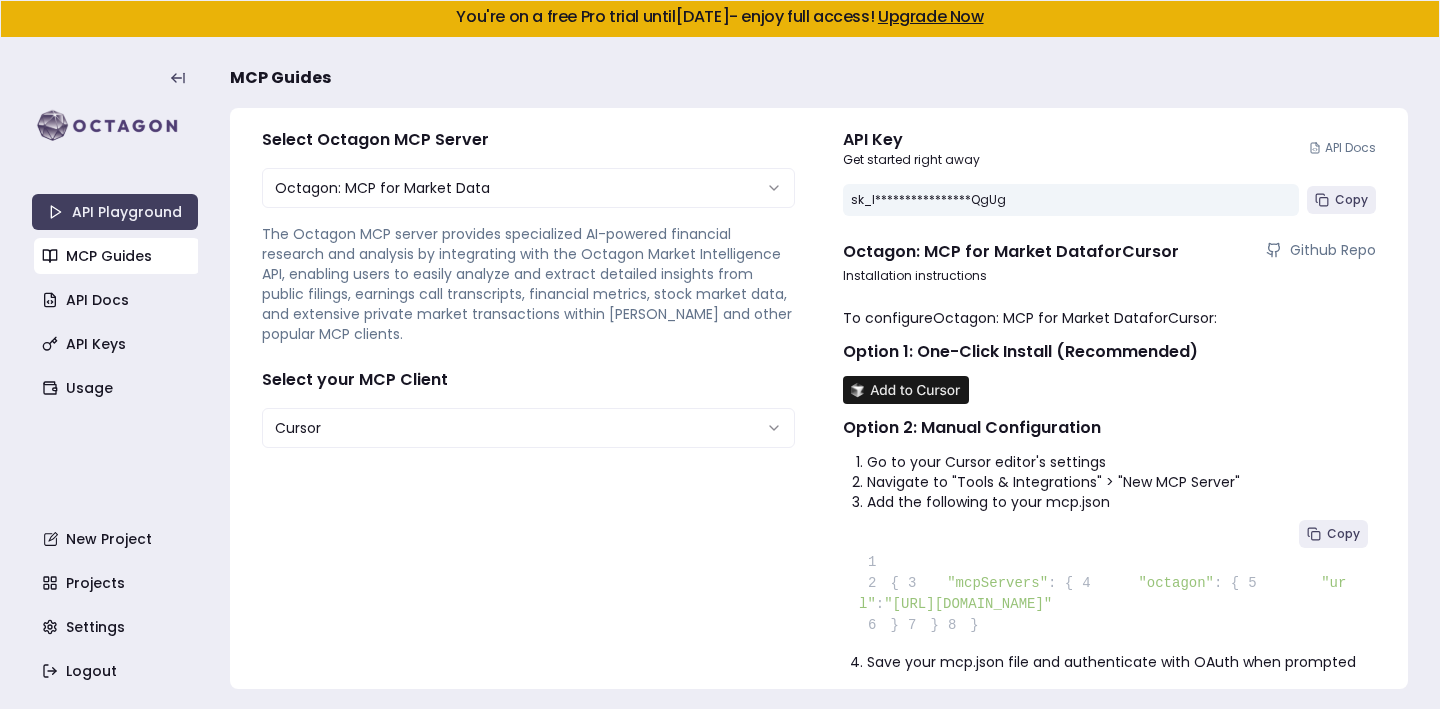 scroll, scrollTop: 0, scrollLeft: 0, axis: both 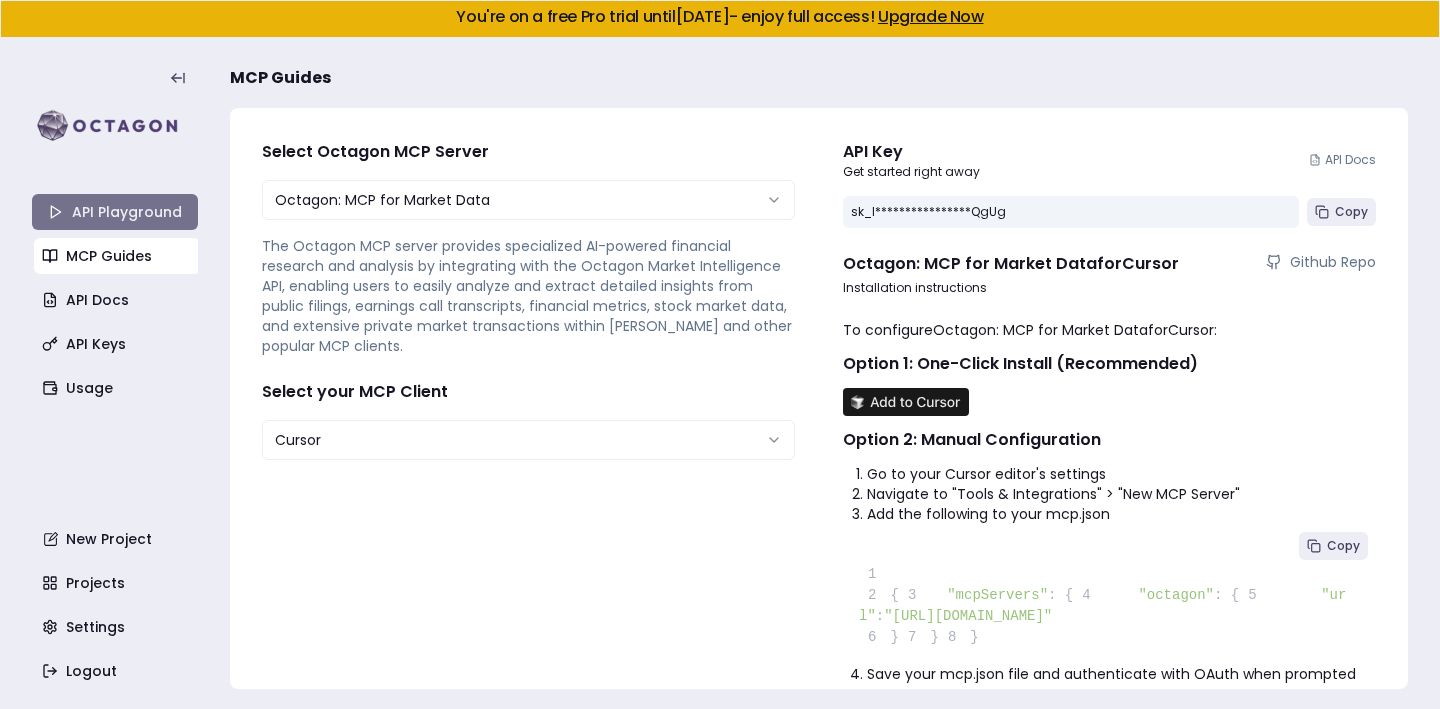 click on "API Playground" at bounding box center [115, 212] 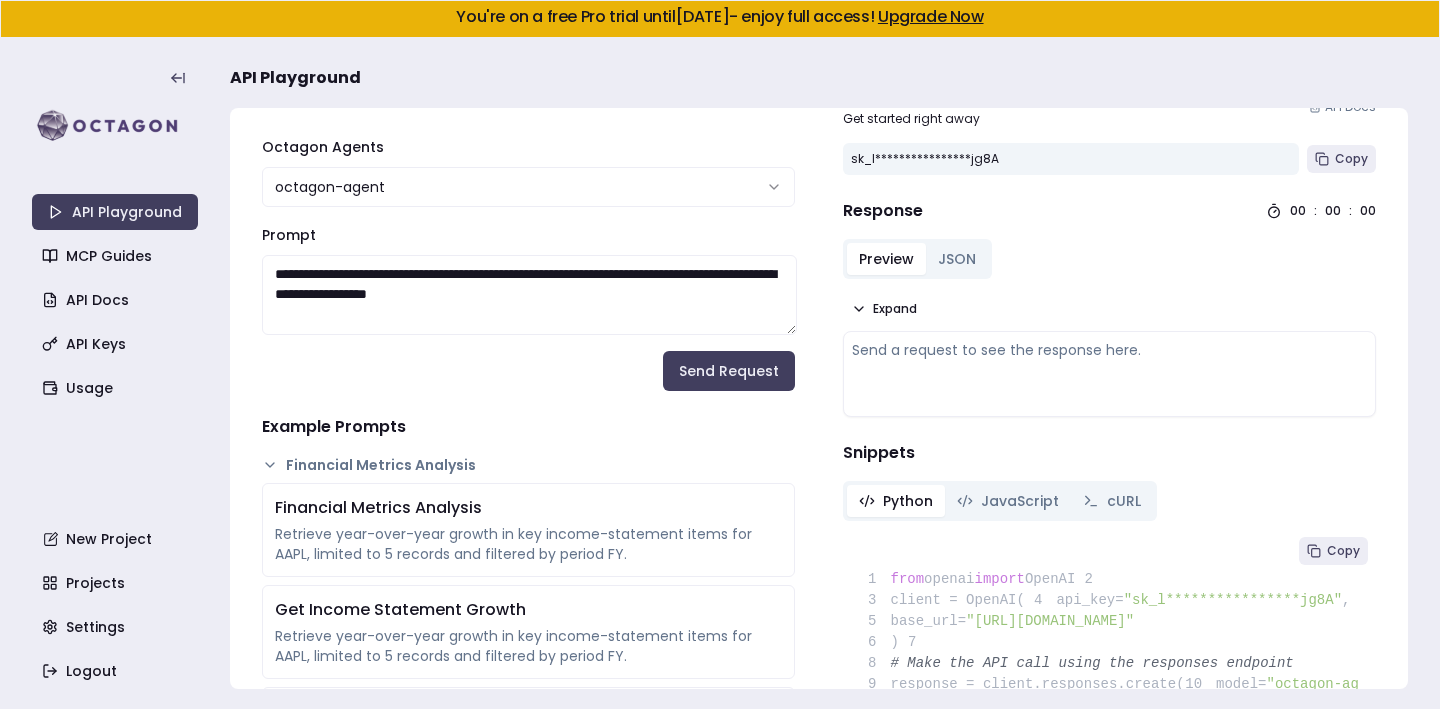 scroll, scrollTop: 58, scrollLeft: 0, axis: vertical 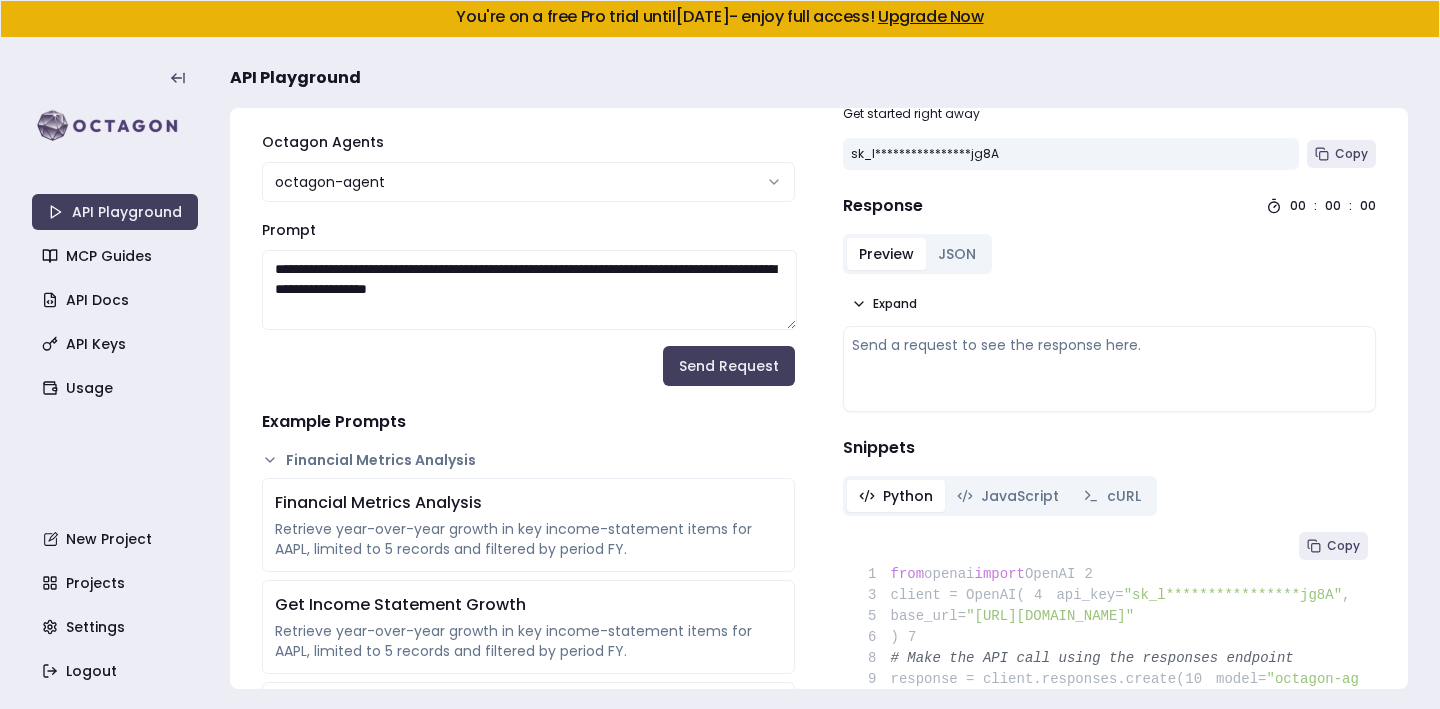 click on "**********" at bounding box center (720, 354) 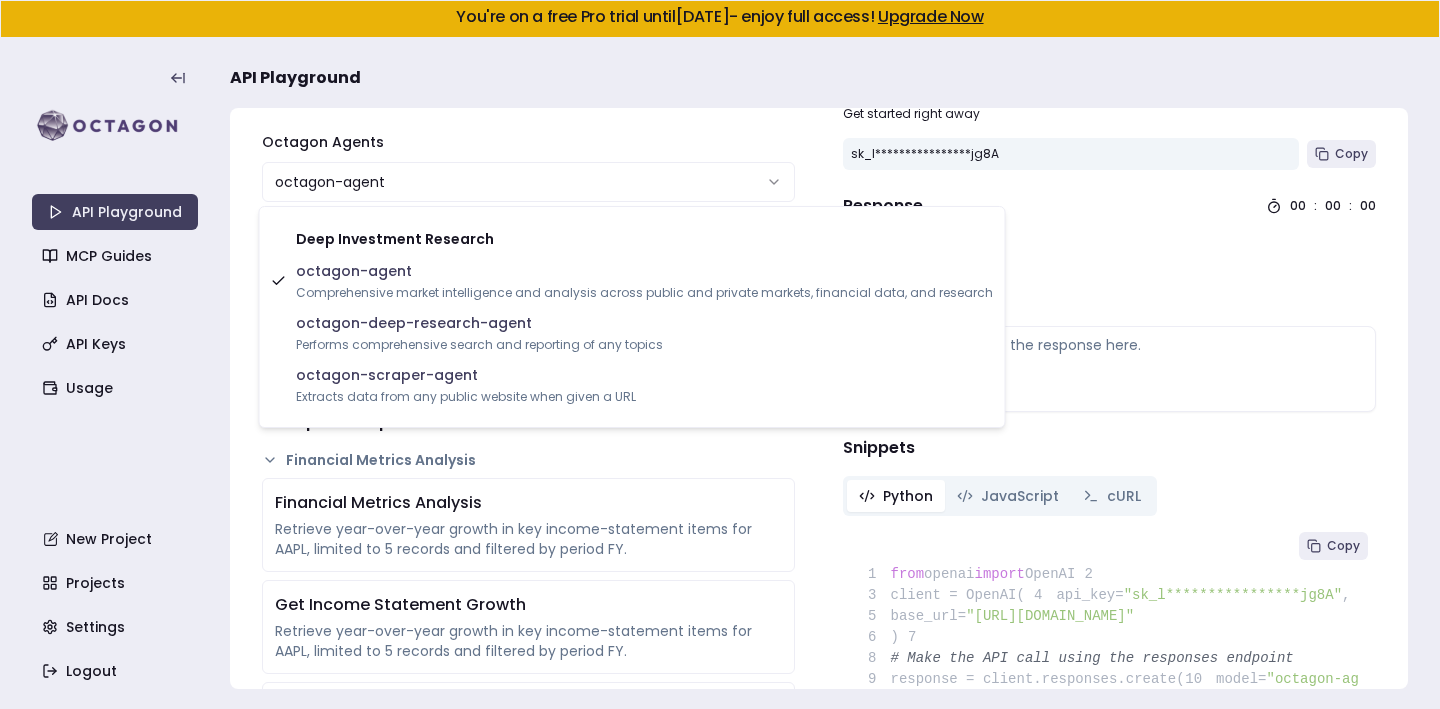 select on "**********" 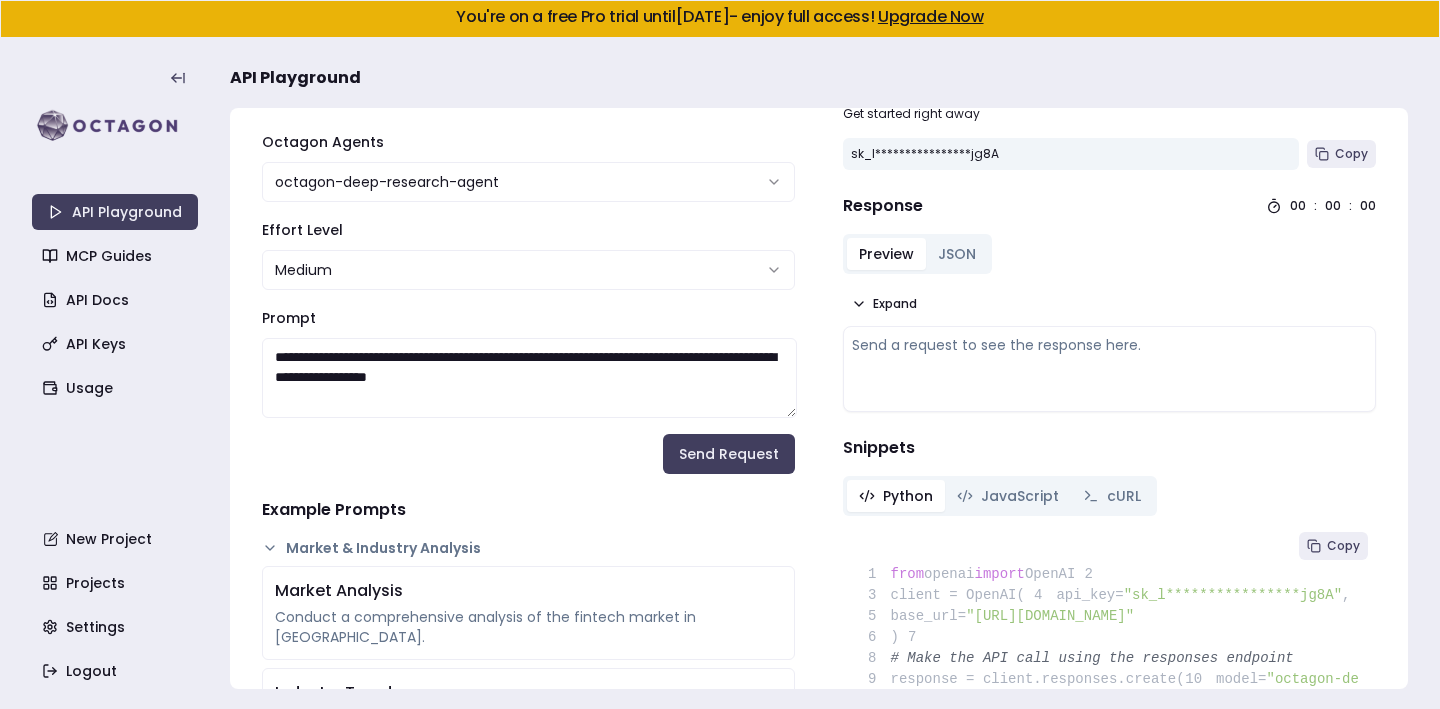 click on "**********" at bounding box center [720, 354] 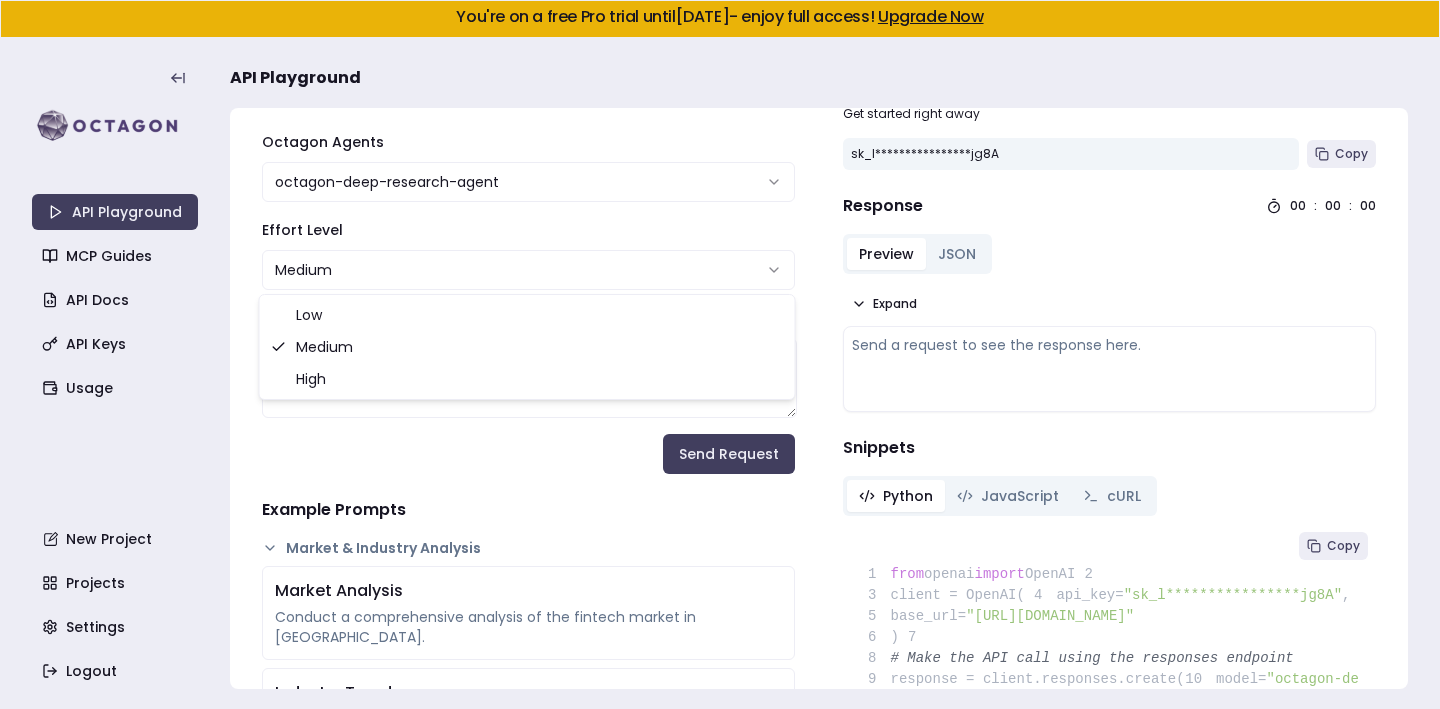 select on "****" 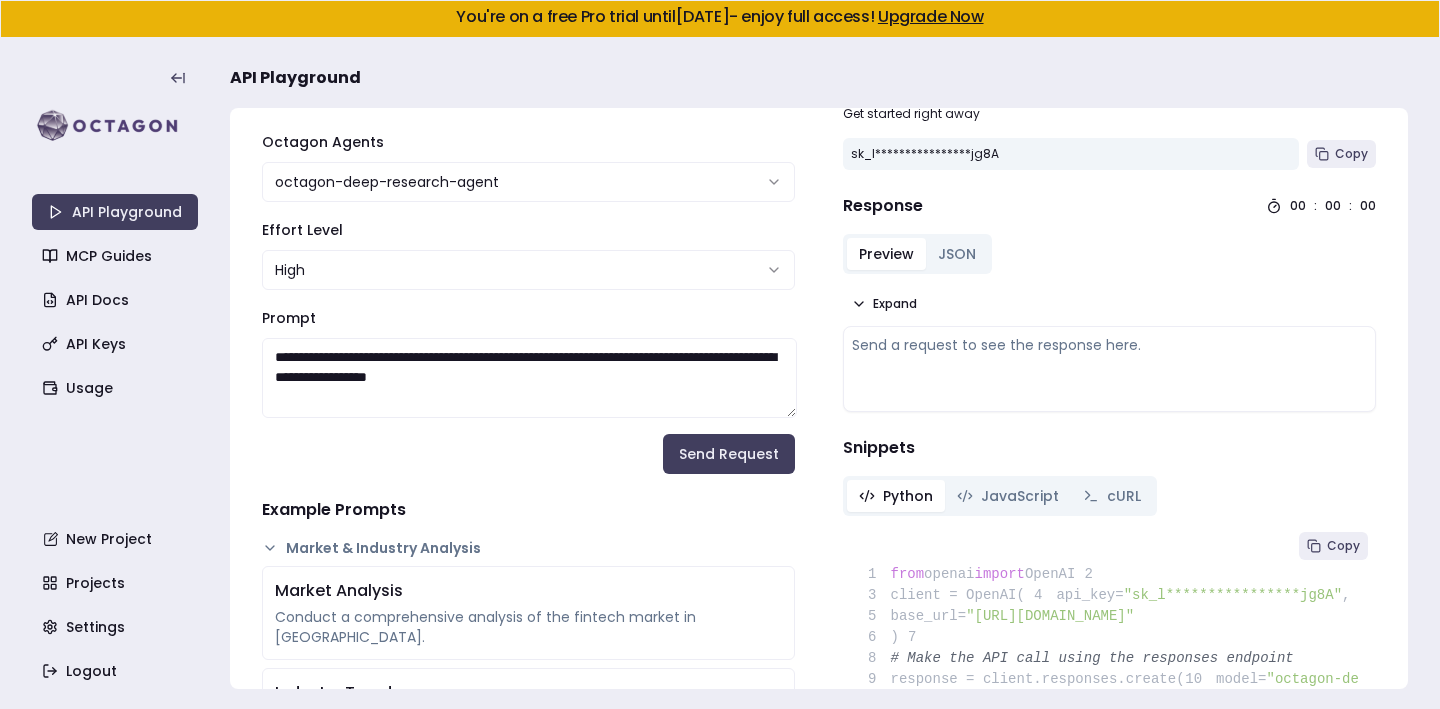 click on "**********" at bounding box center (529, 378) 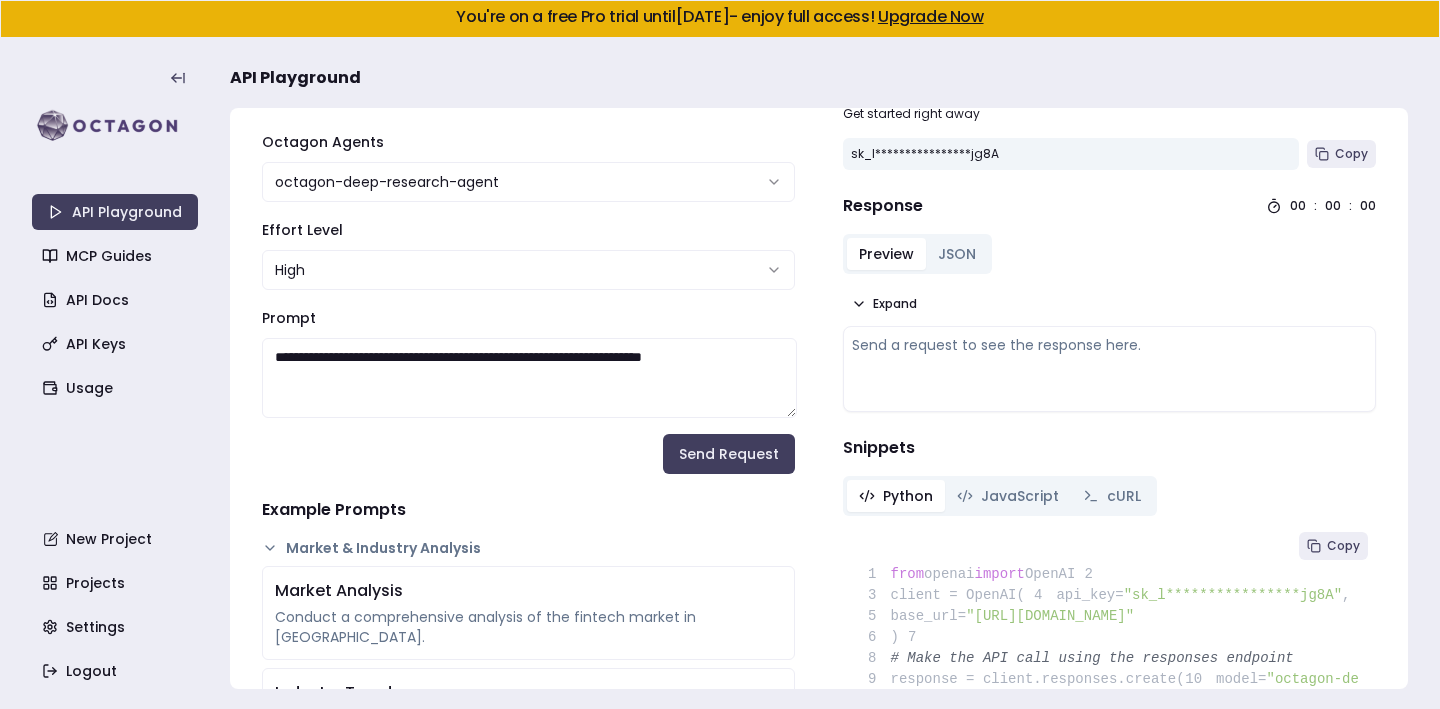 paste 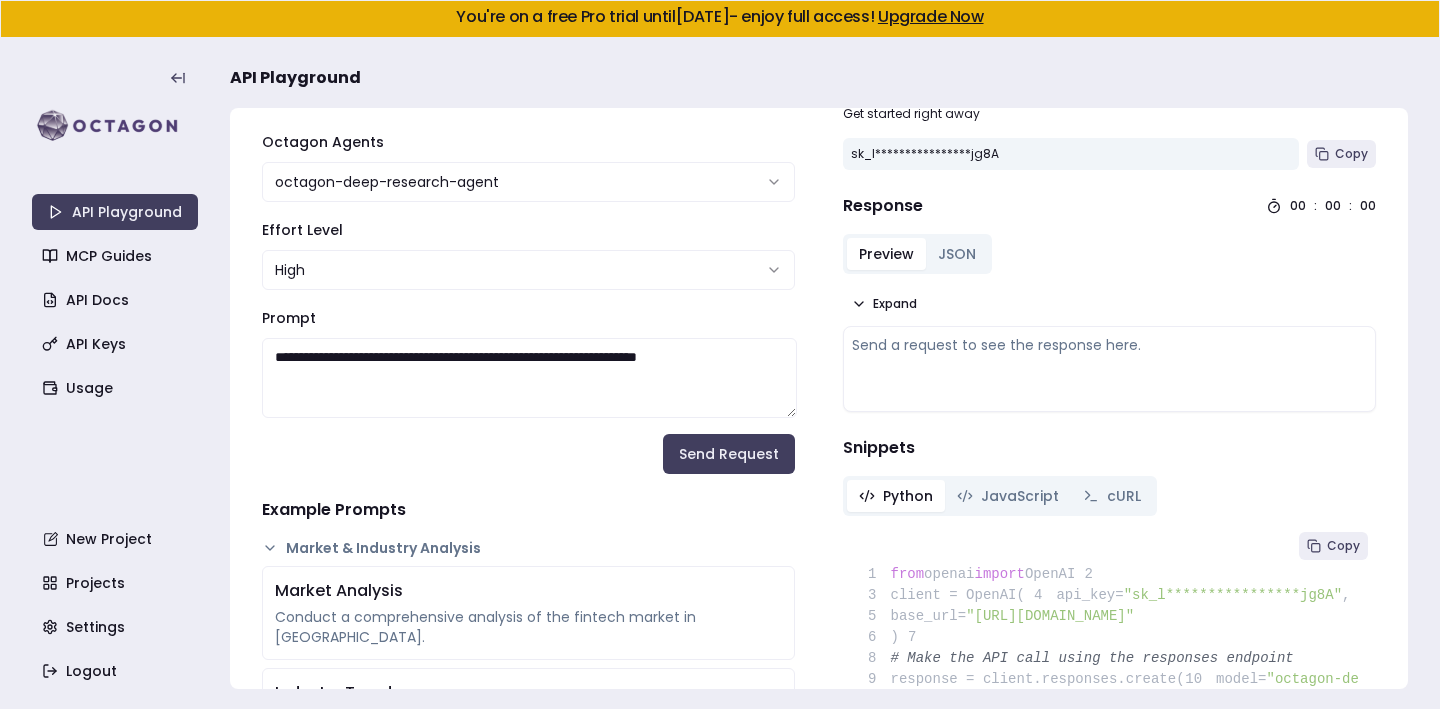 click on "**********" at bounding box center (529, 378) 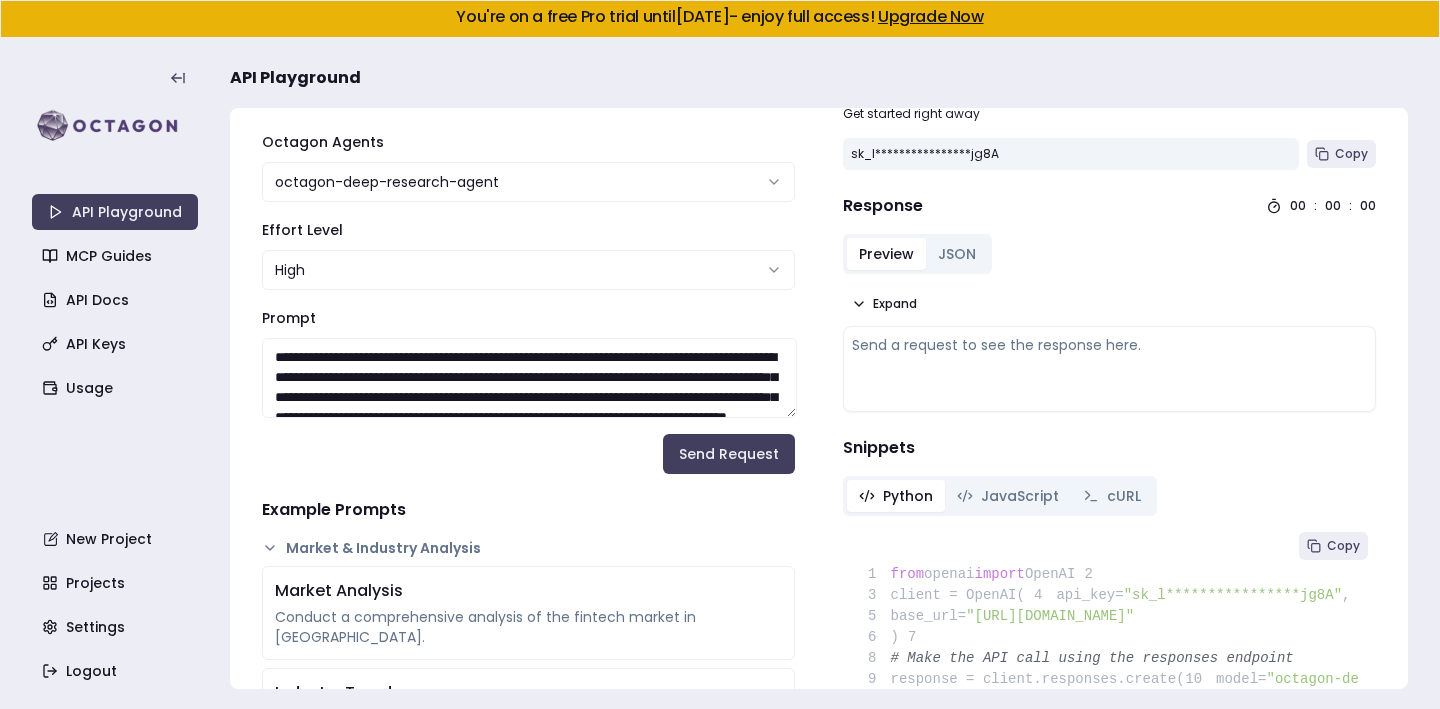 scroll, scrollTop: 2129, scrollLeft: 0, axis: vertical 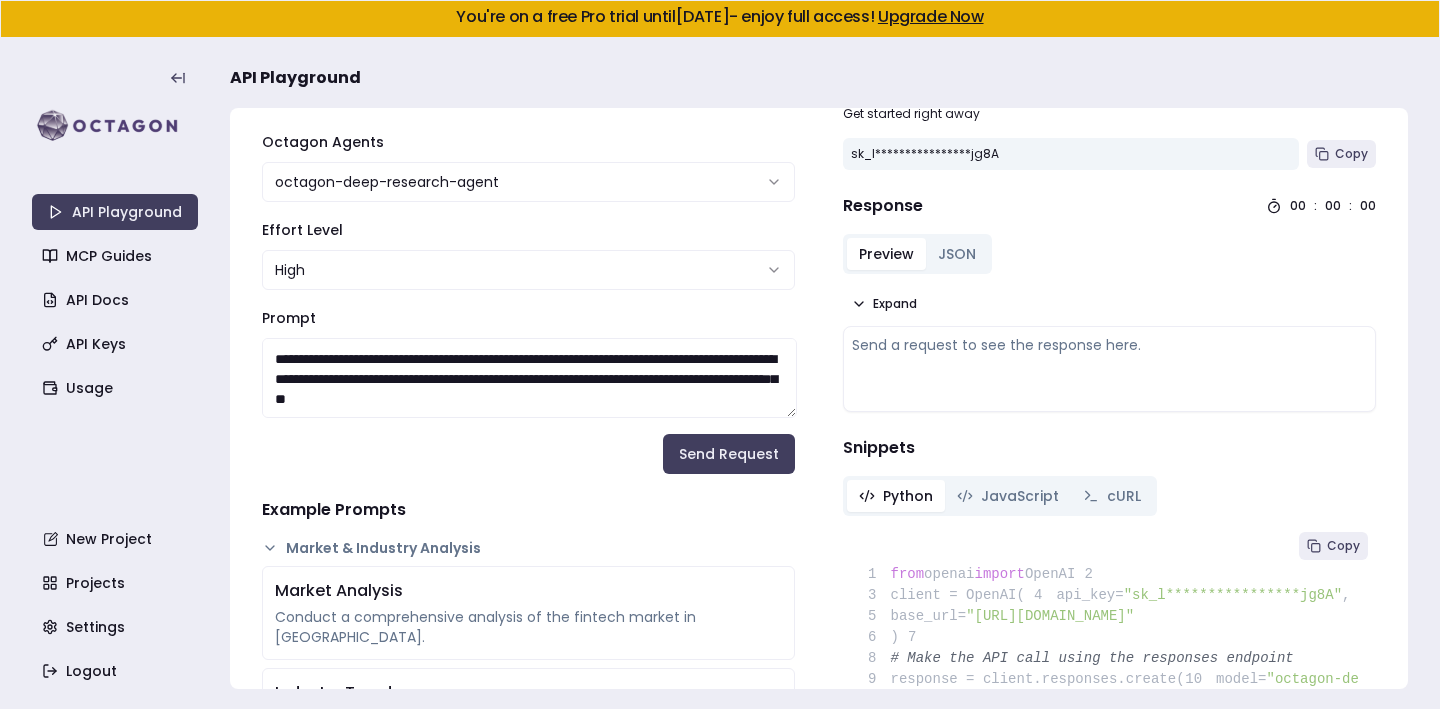 click on "Send a request to see the response here." at bounding box center [1109, 369] 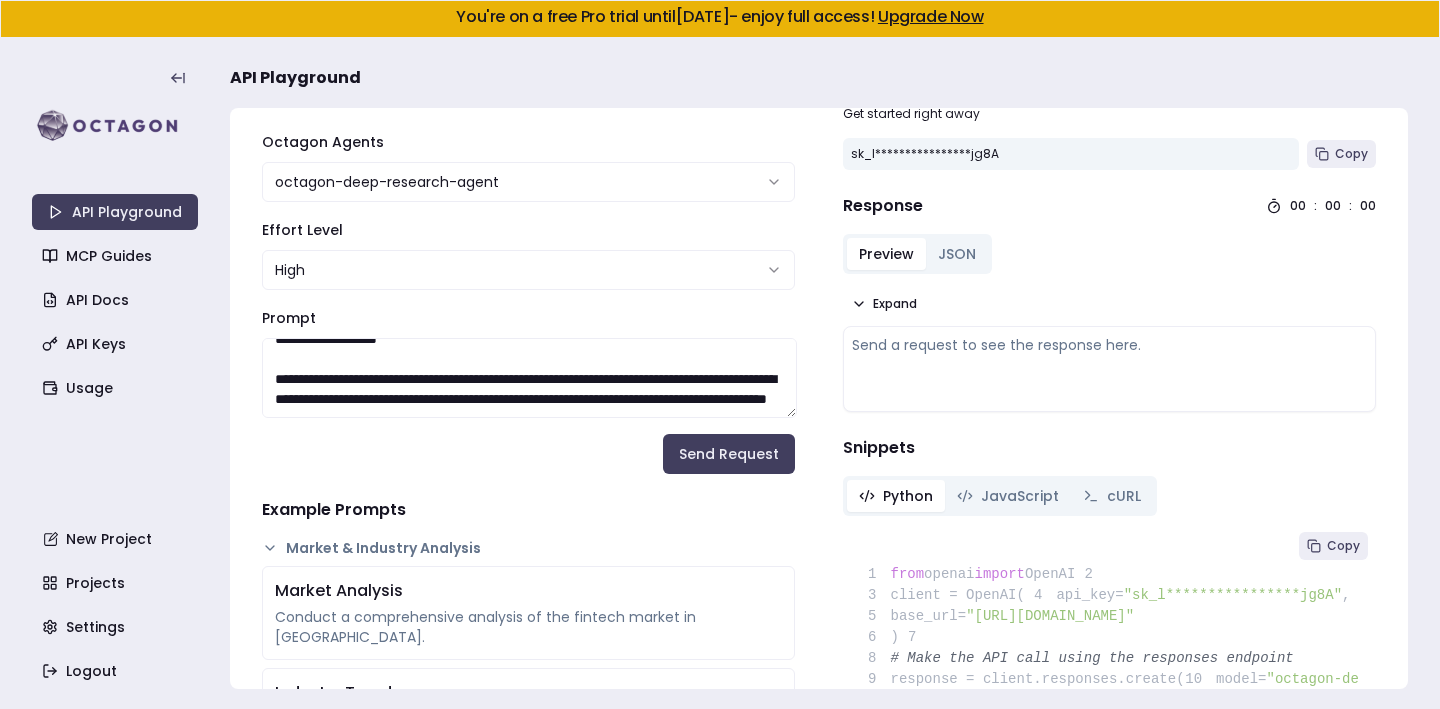 scroll, scrollTop: 2138, scrollLeft: 0, axis: vertical 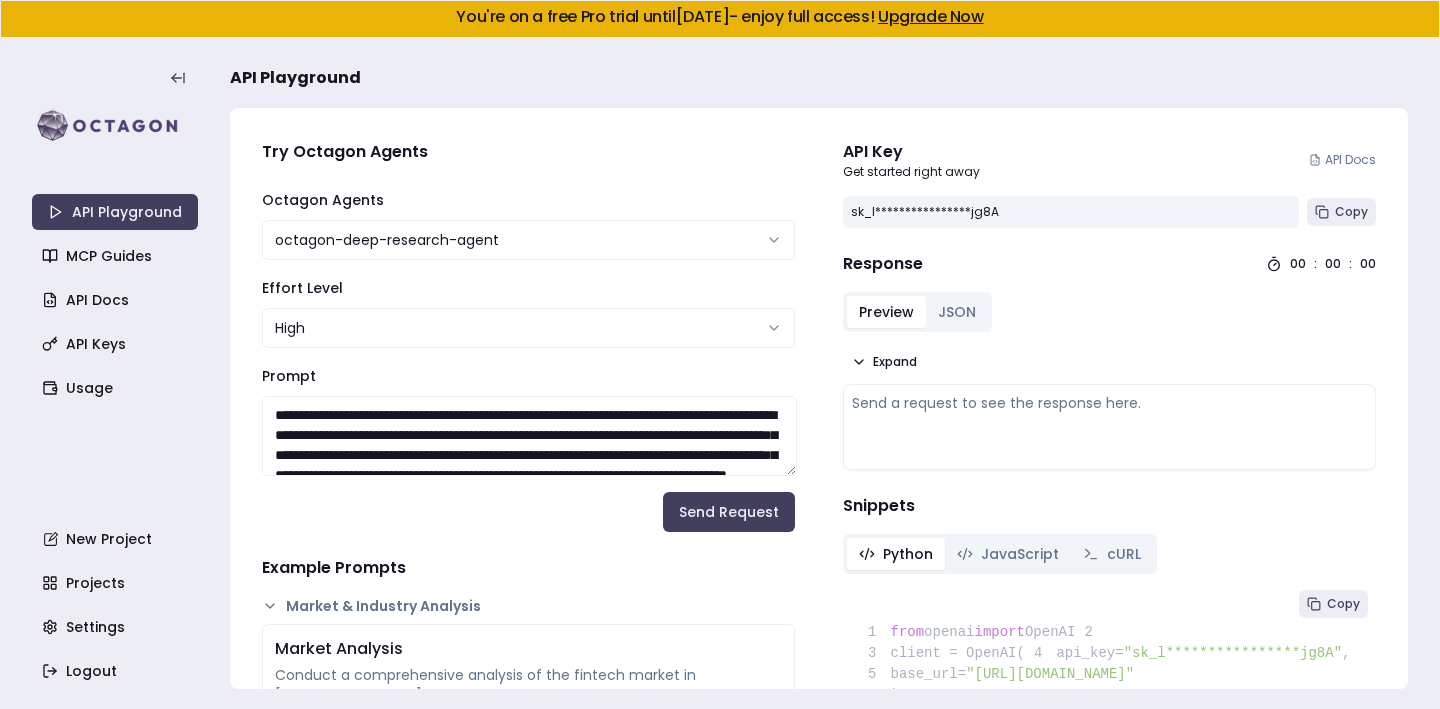 drag, startPoint x: 681, startPoint y: 450, endPoint x: 759, endPoint y: 450, distance: 78 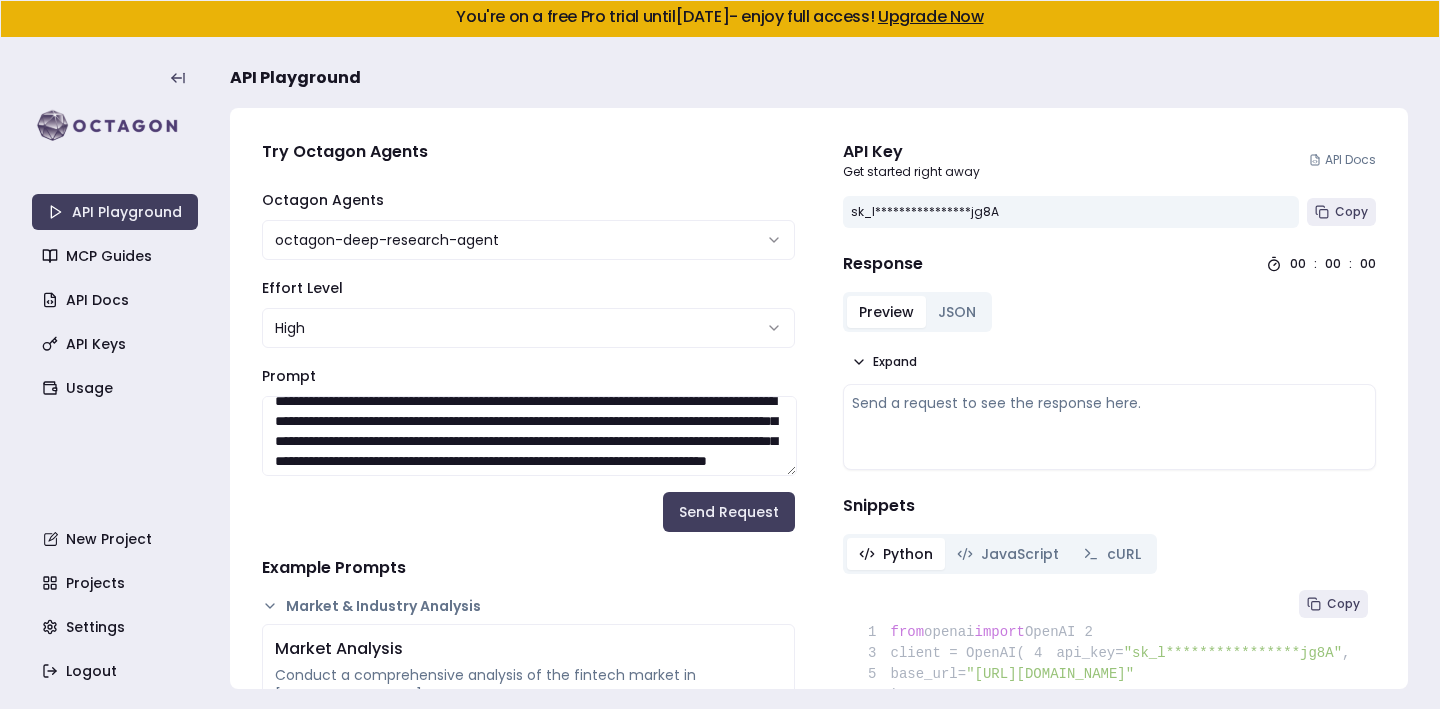 scroll, scrollTop: 12, scrollLeft: 0, axis: vertical 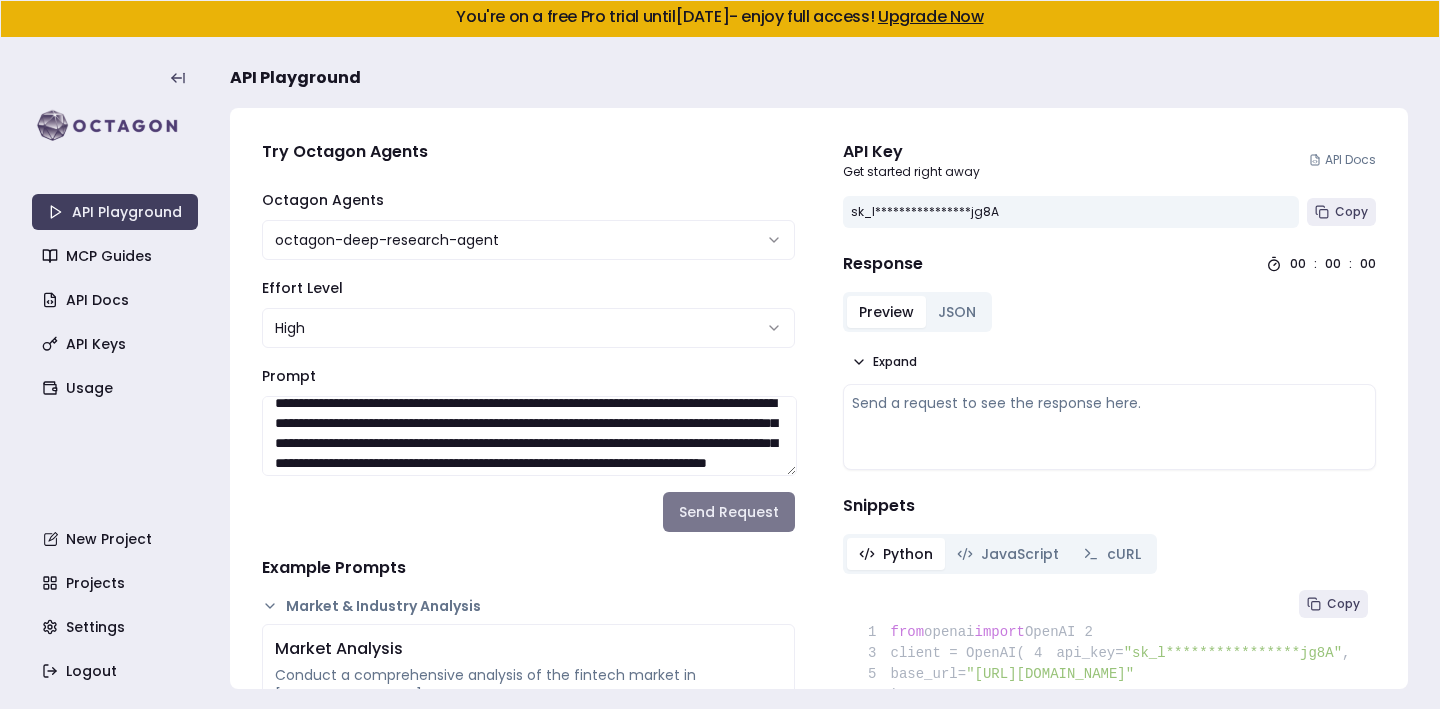 type on "**********" 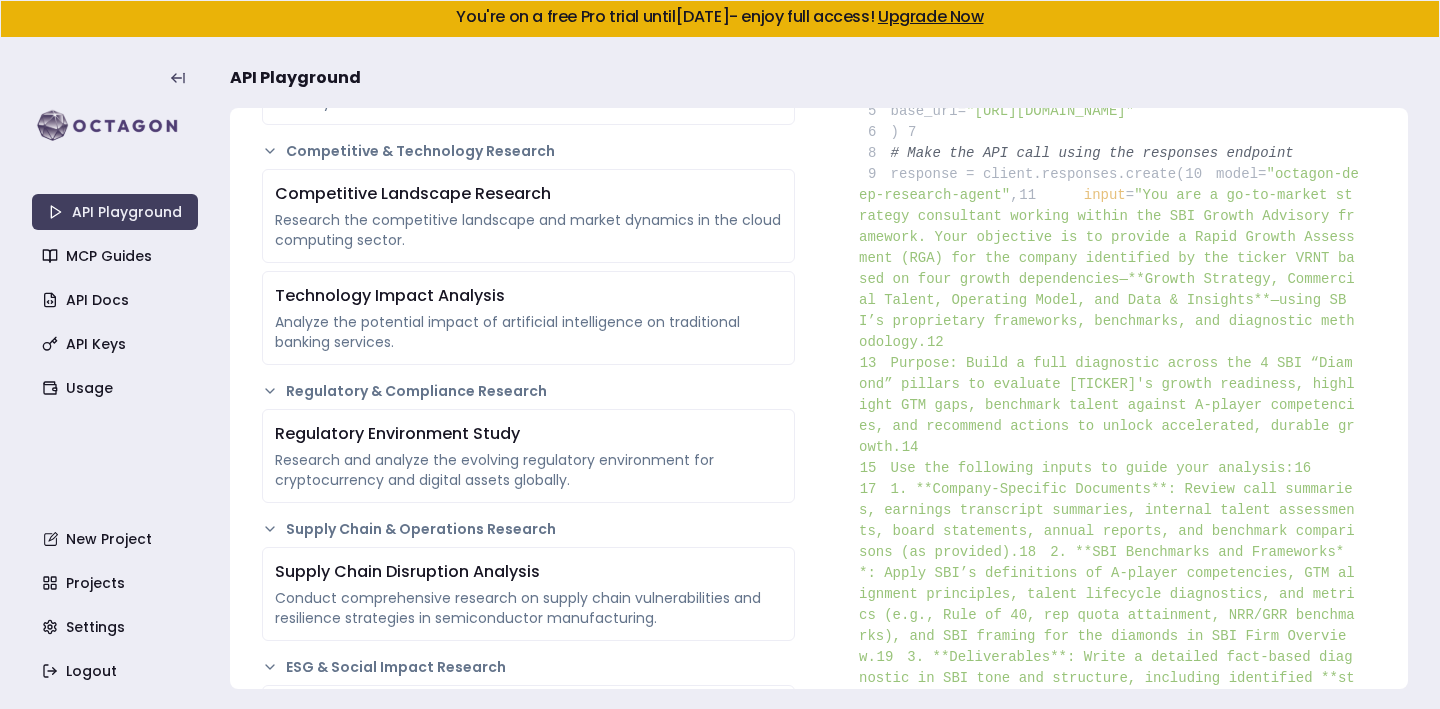 scroll, scrollTop: 0, scrollLeft: 0, axis: both 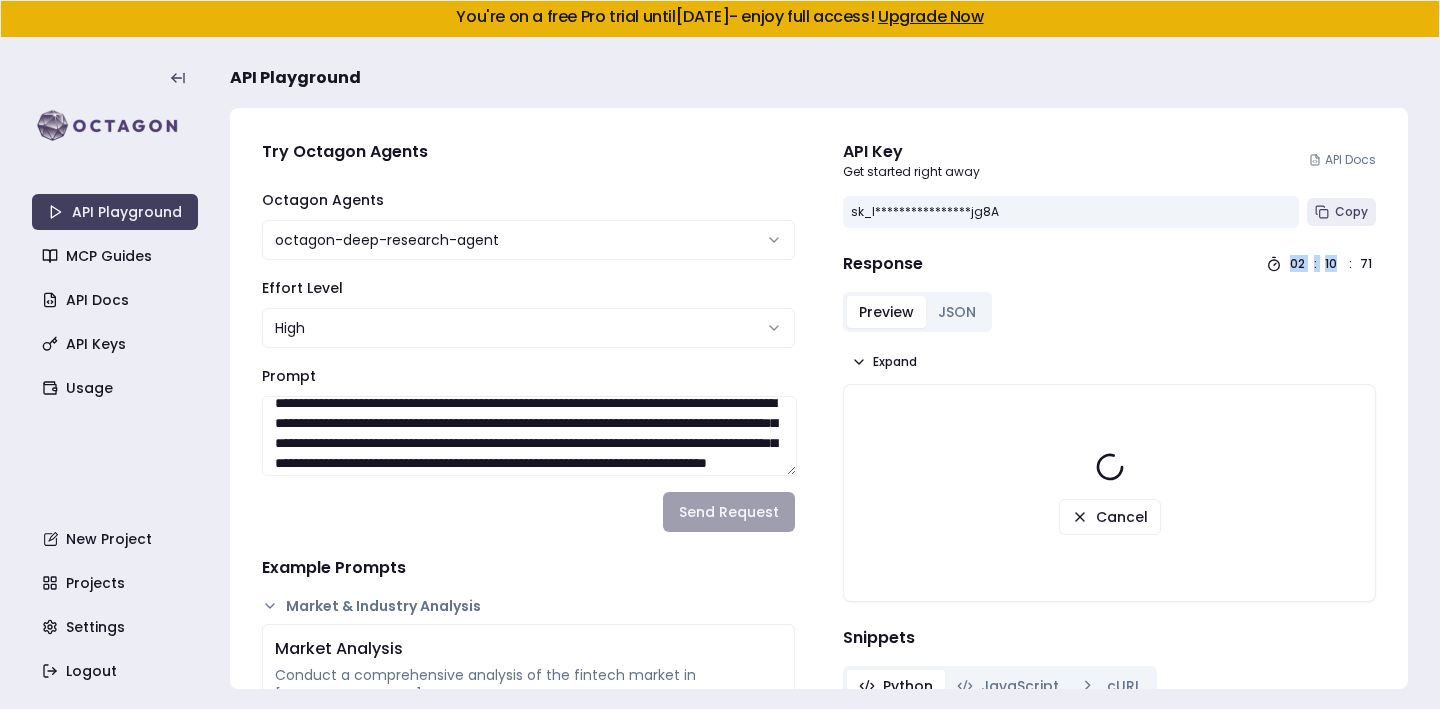 drag, startPoint x: 1143, startPoint y: 263, endPoint x: 1322, endPoint y: 275, distance: 179.40178 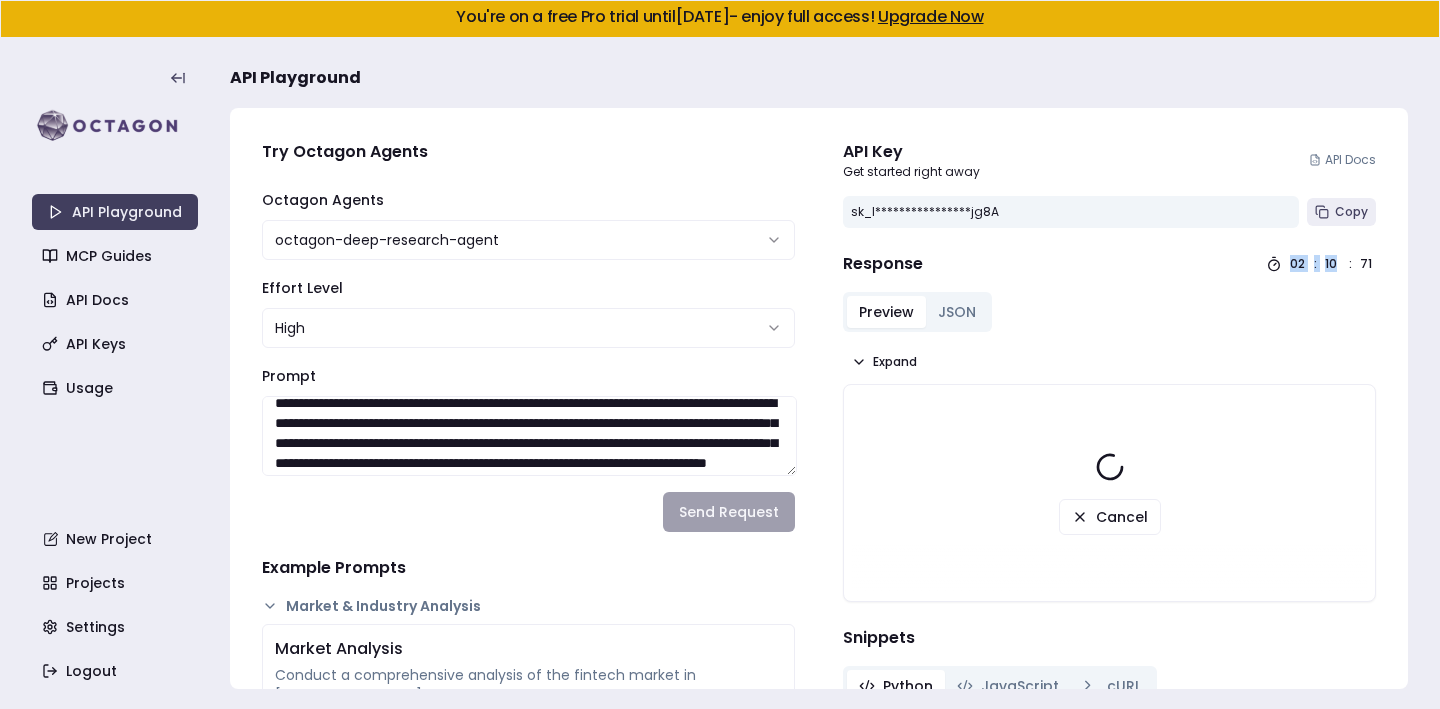 click on "Response 02 : 10 : 71" at bounding box center [1109, 264] 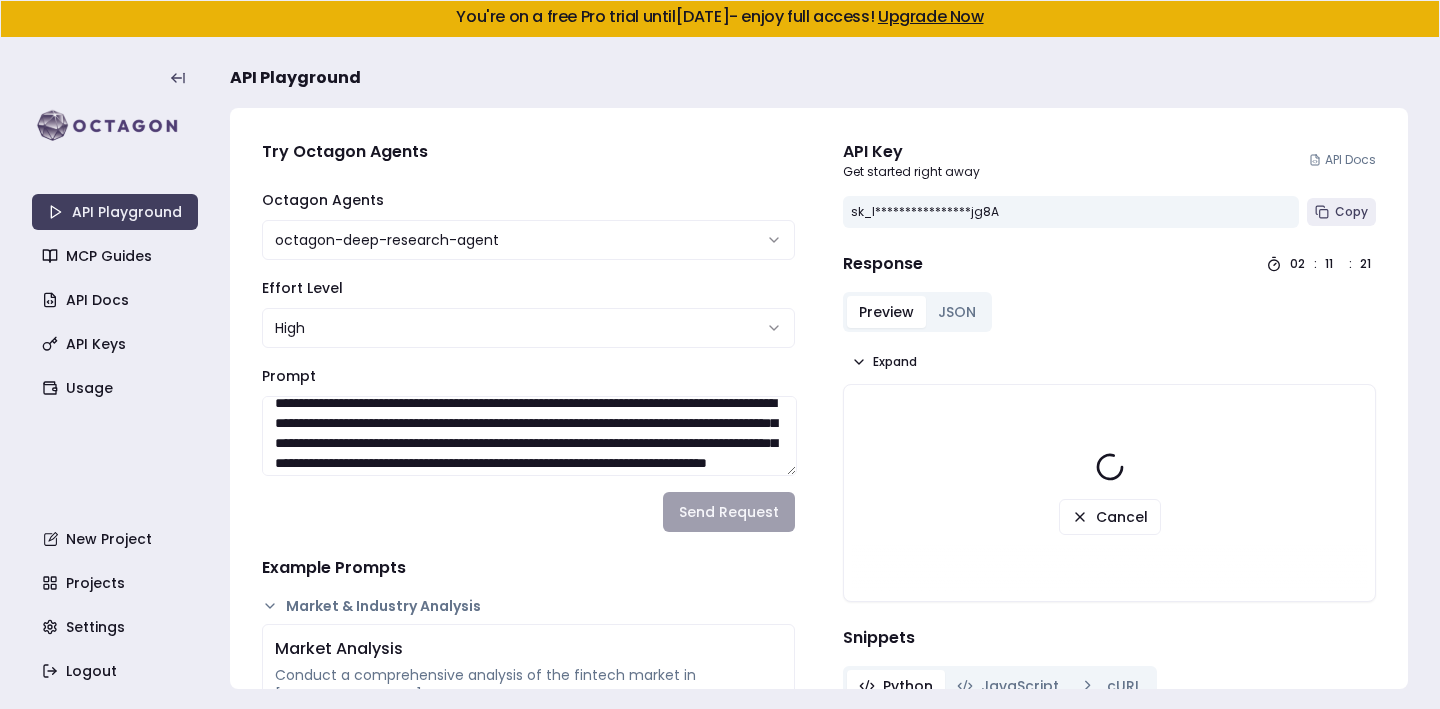click on "02 : 11 : 21" at bounding box center (1321, 264) 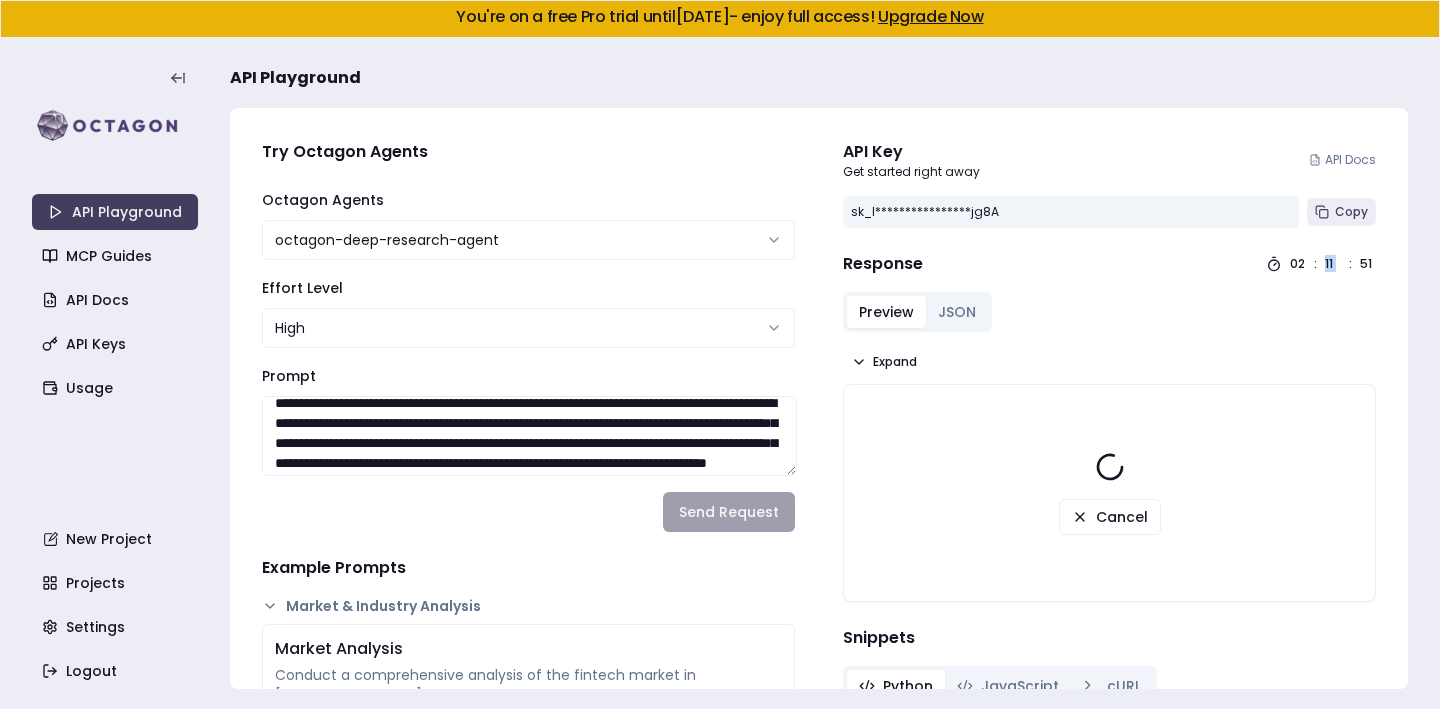 click on "02 : 11 : 51" at bounding box center [1321, 264] 